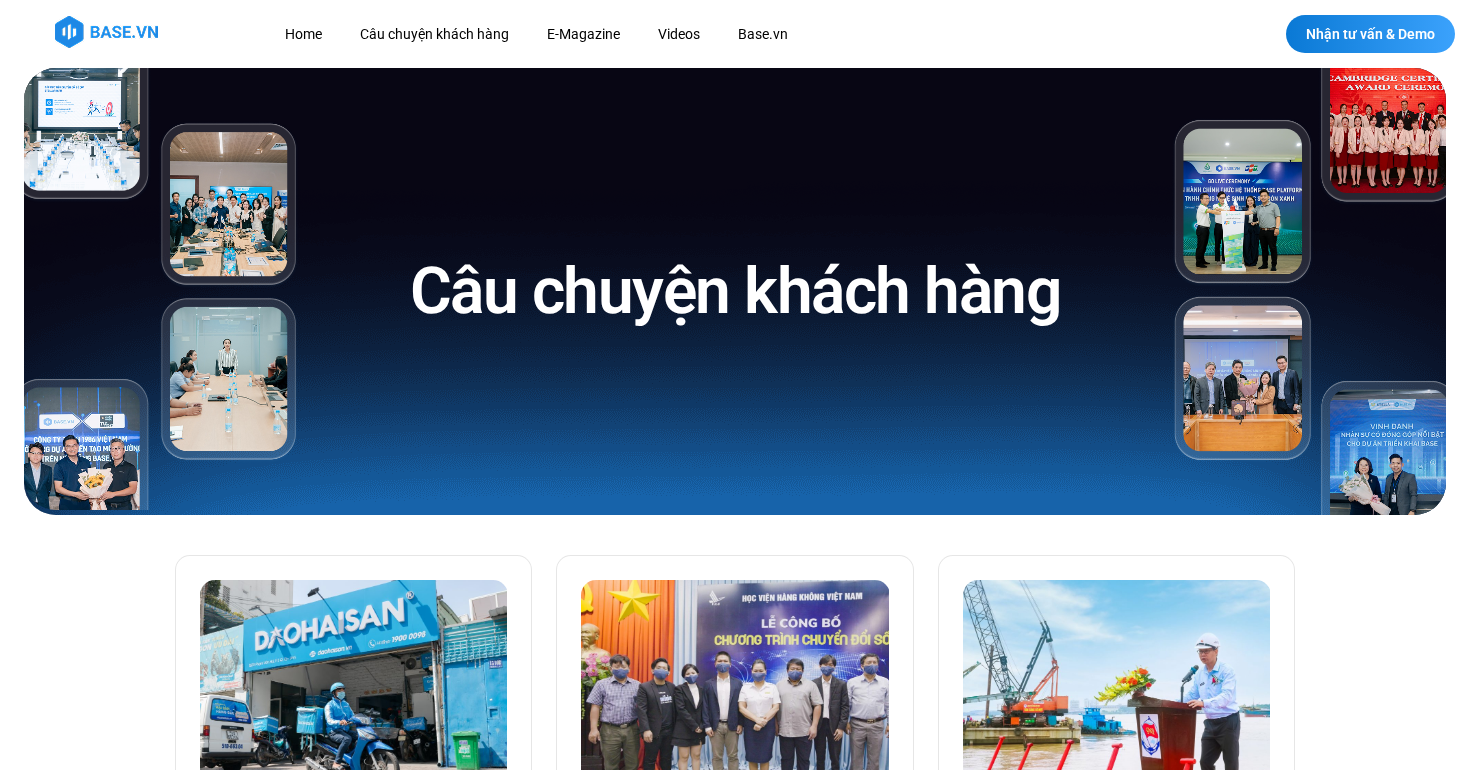 scroll, scrollTop: 2026, scrollLeft: 0, axis: vertical 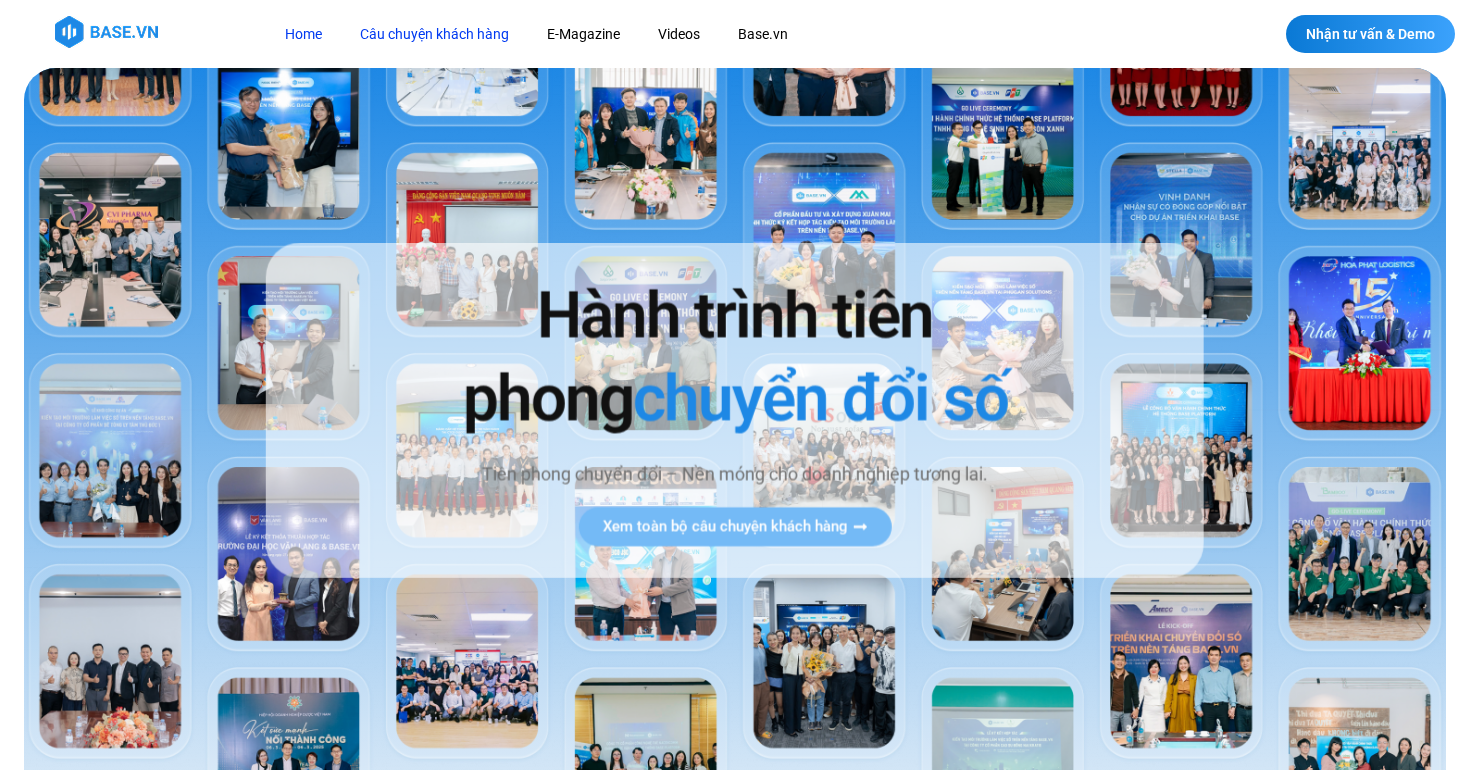 click on "Câu chuyện khách hàng" 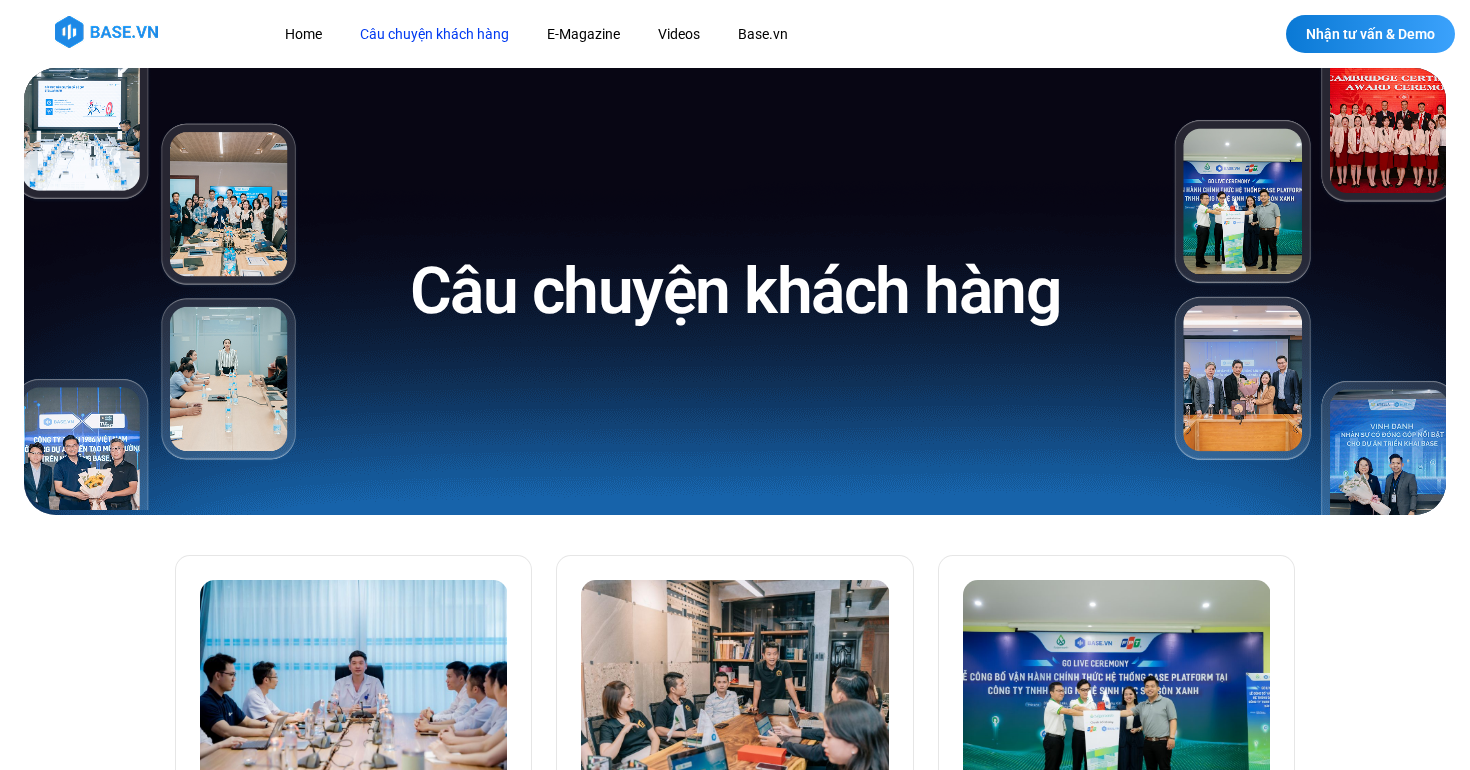 scroll, scrollTop: 0, scrollLeft: 0, axis: both 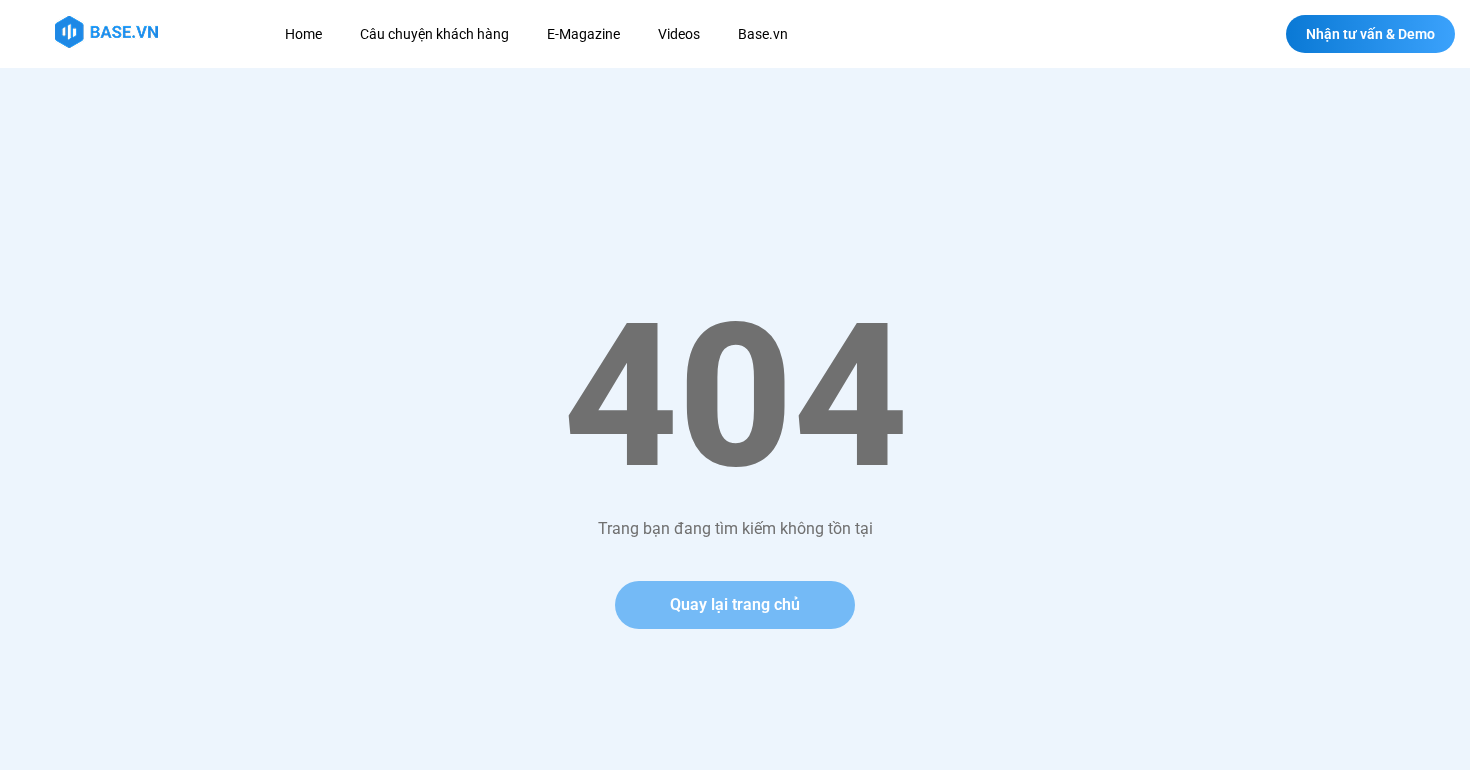 click on "Quay lại trang chủ" at bounding box center (735, 605) 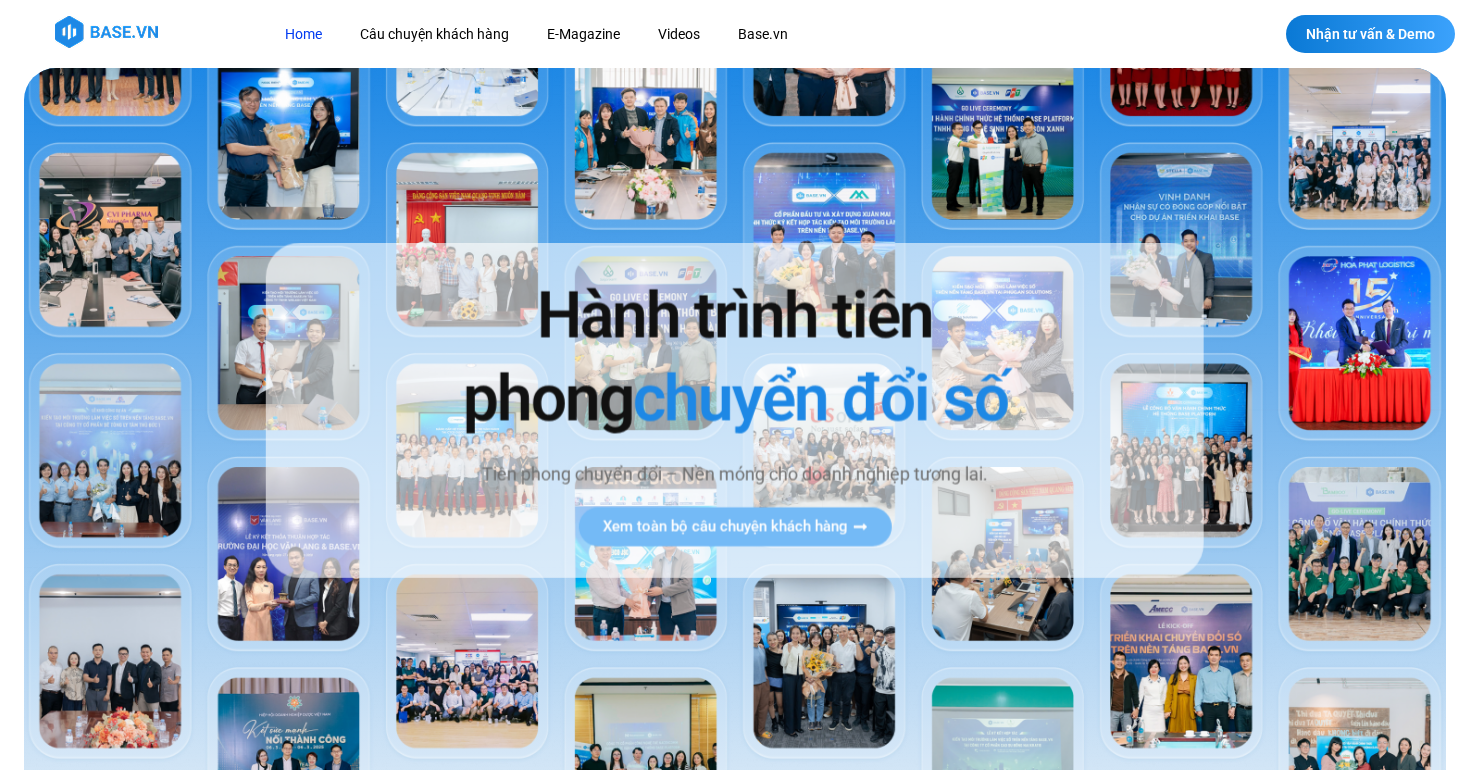 scroll, scrollTop: 0, scrollLeft: 0, axis: both 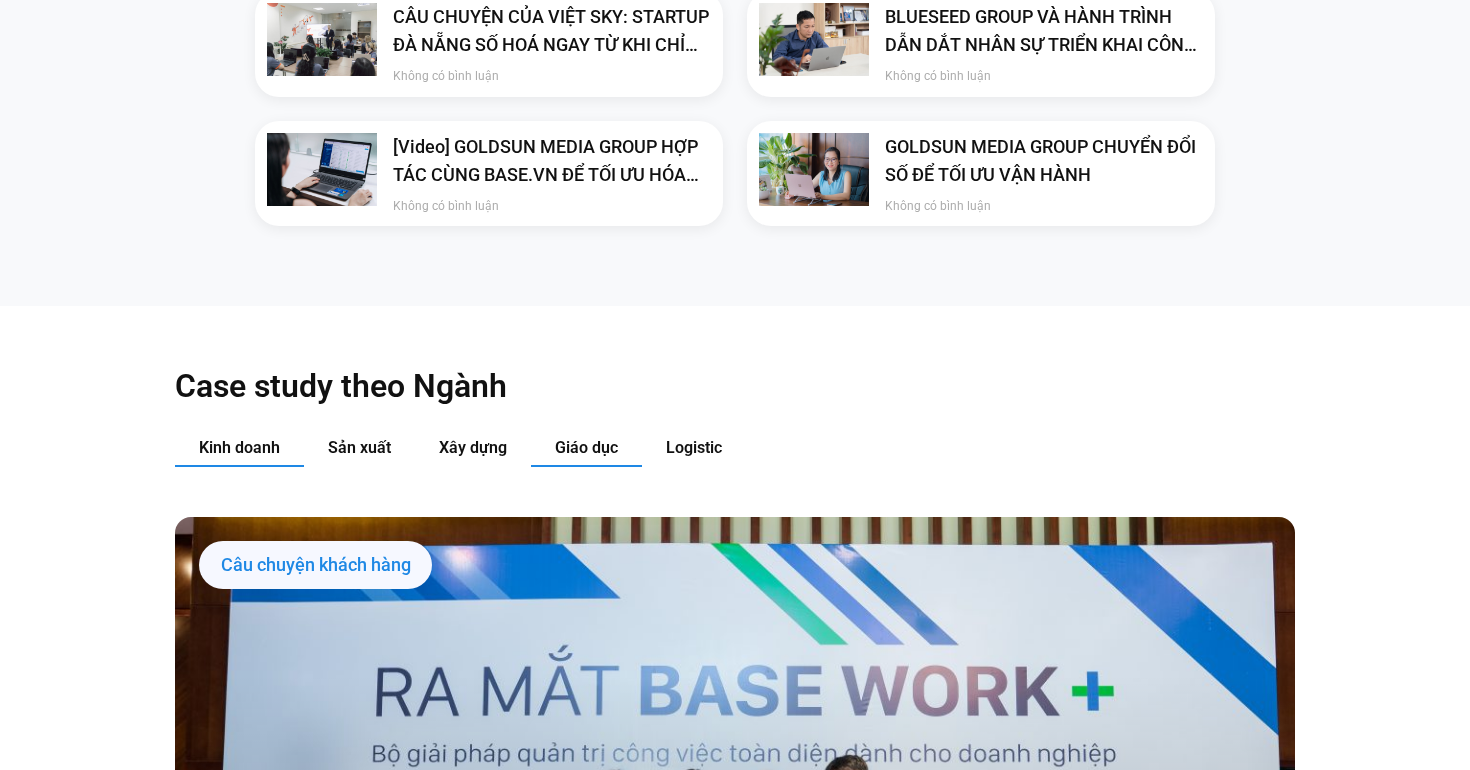 click on "Giáo dục" at bounding box center [586, 447] 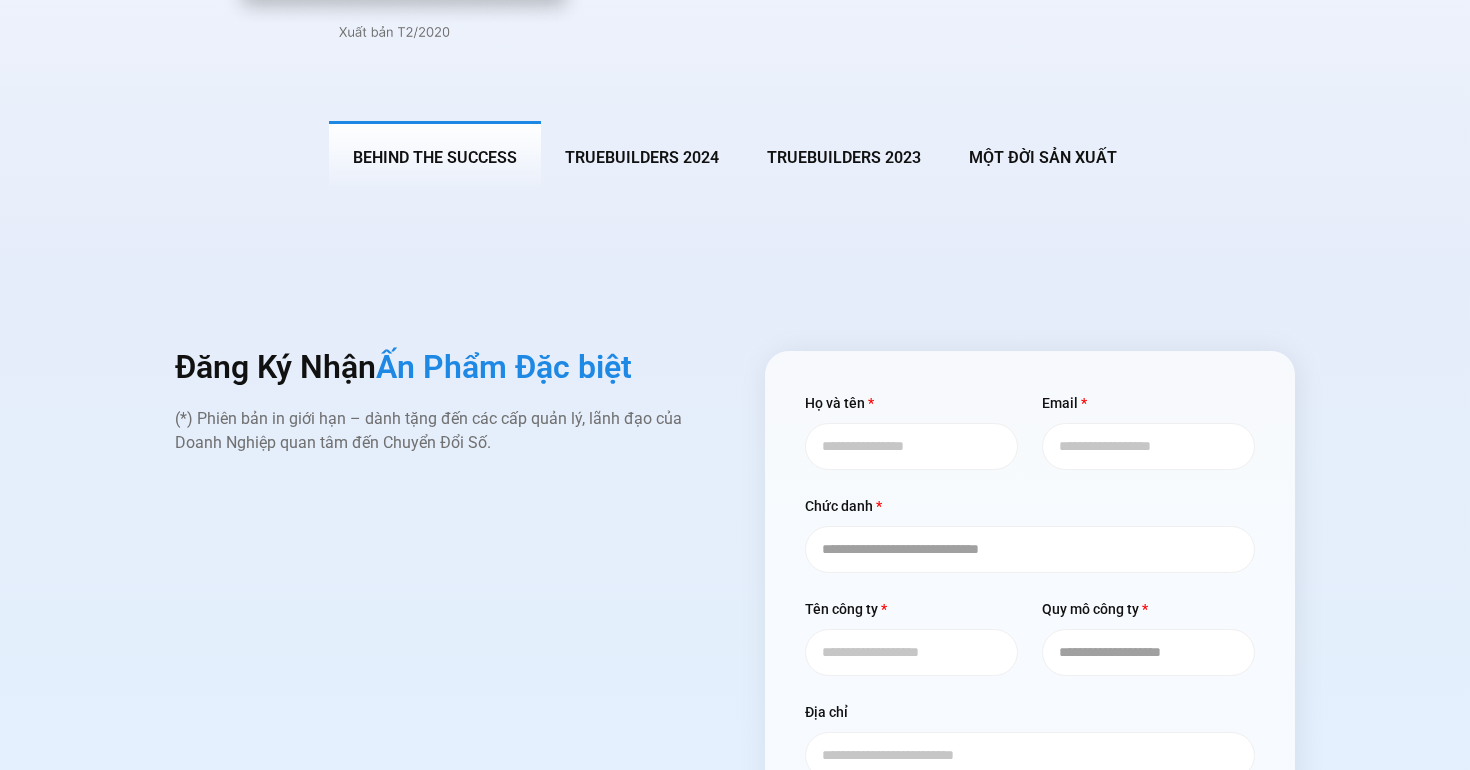 scroll, scrollTop: 7608, scrollLeft: 0, axis: vertical 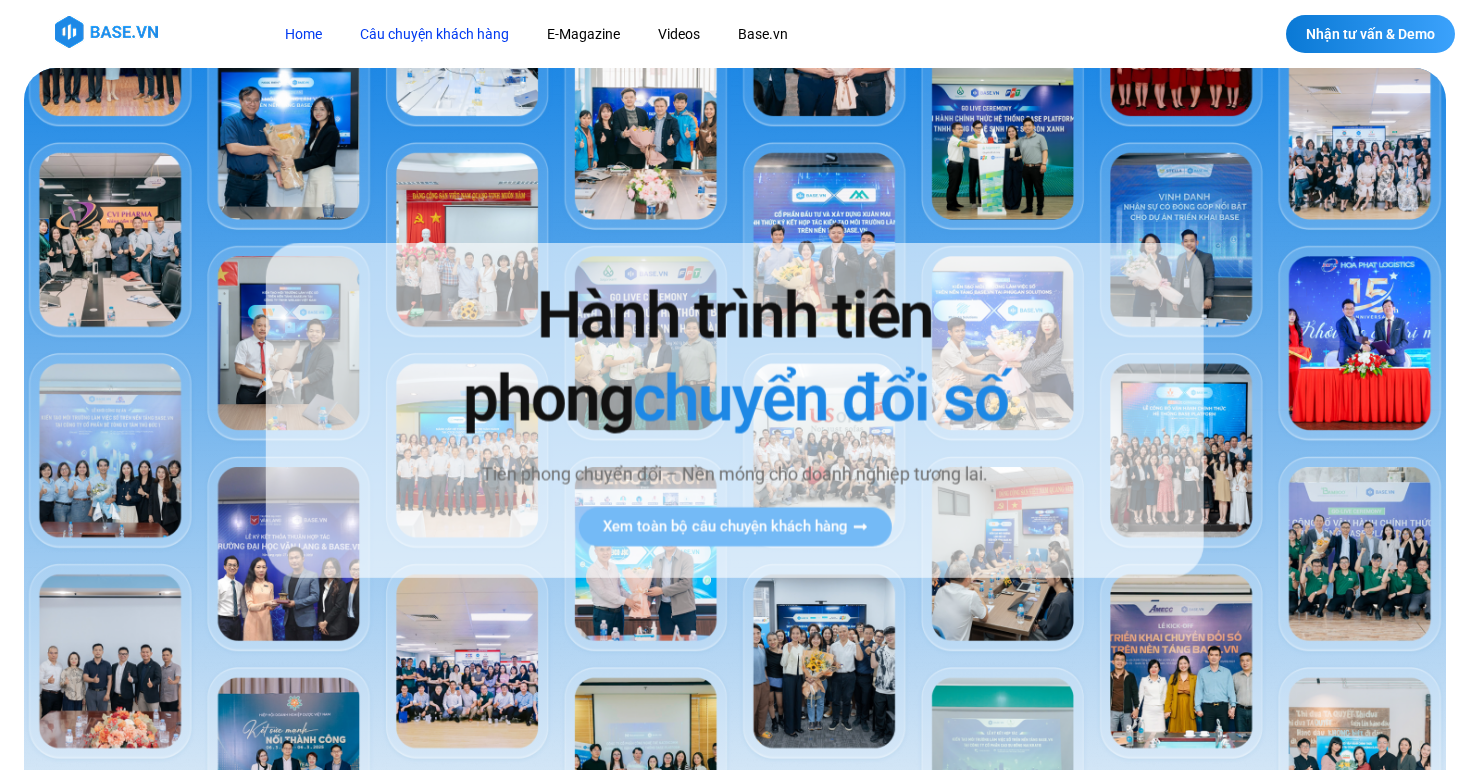 click on "Câu chuyện khách hàng" 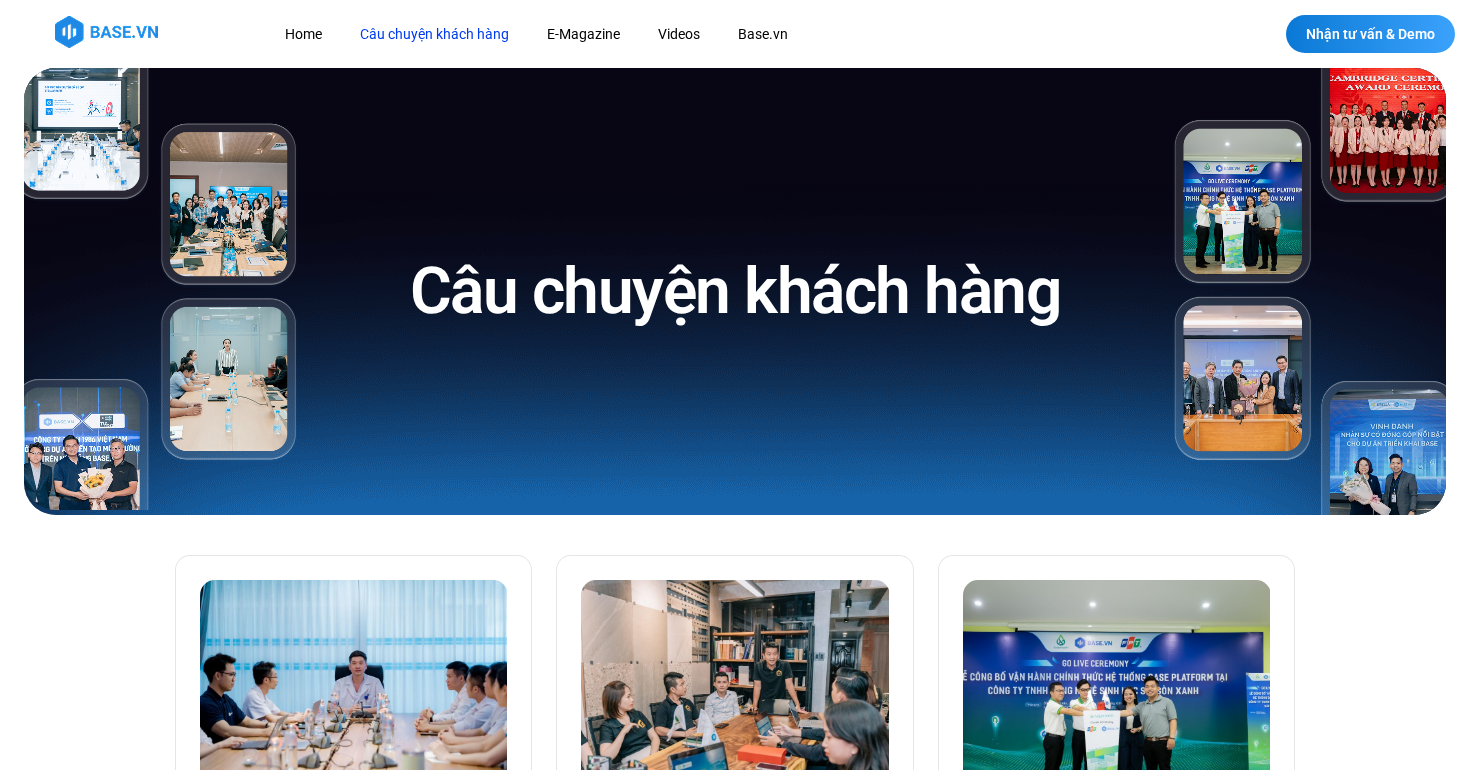 scroll, scrollTop: 0, scrollLeft: 0, axis: both 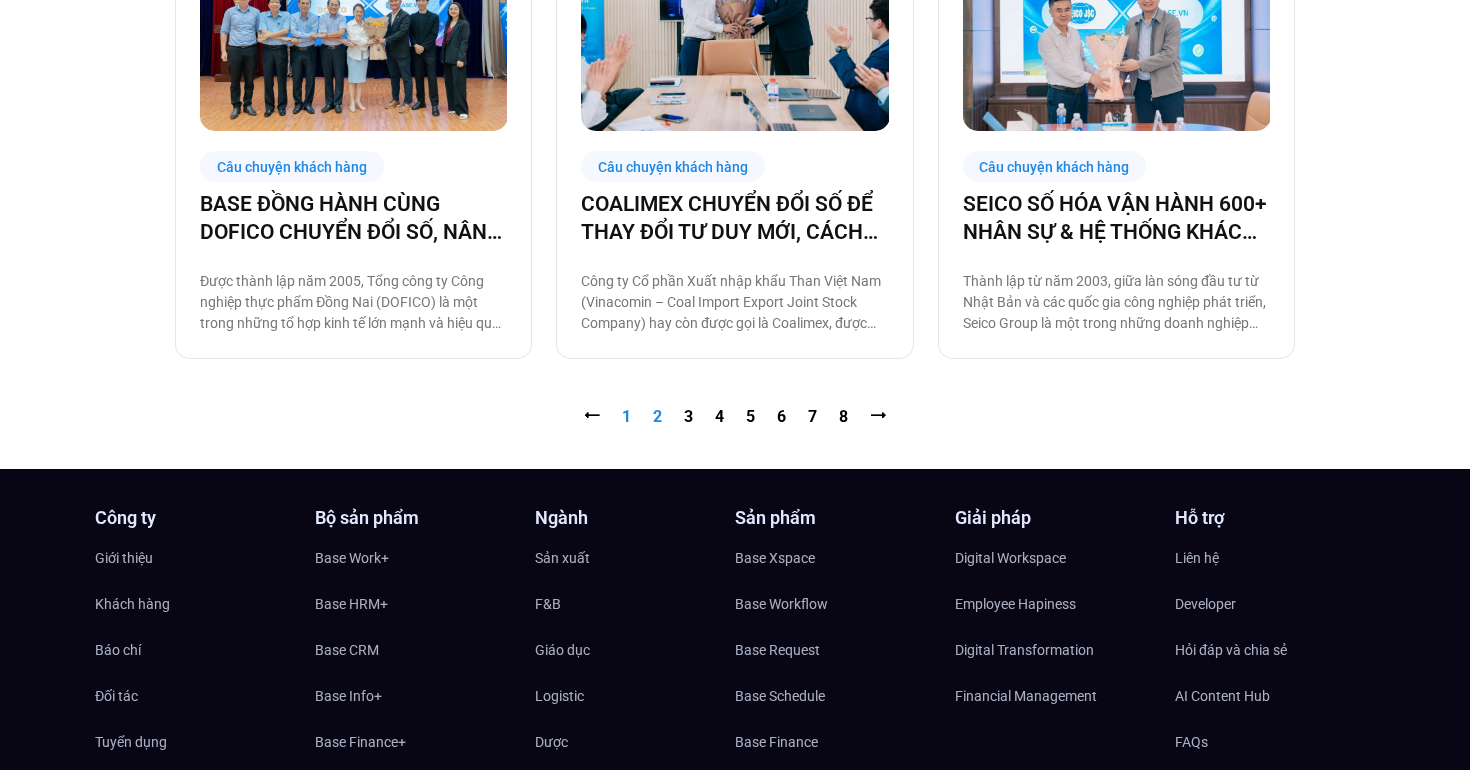 click on "Trang 2" at bounding box center [657, 416] 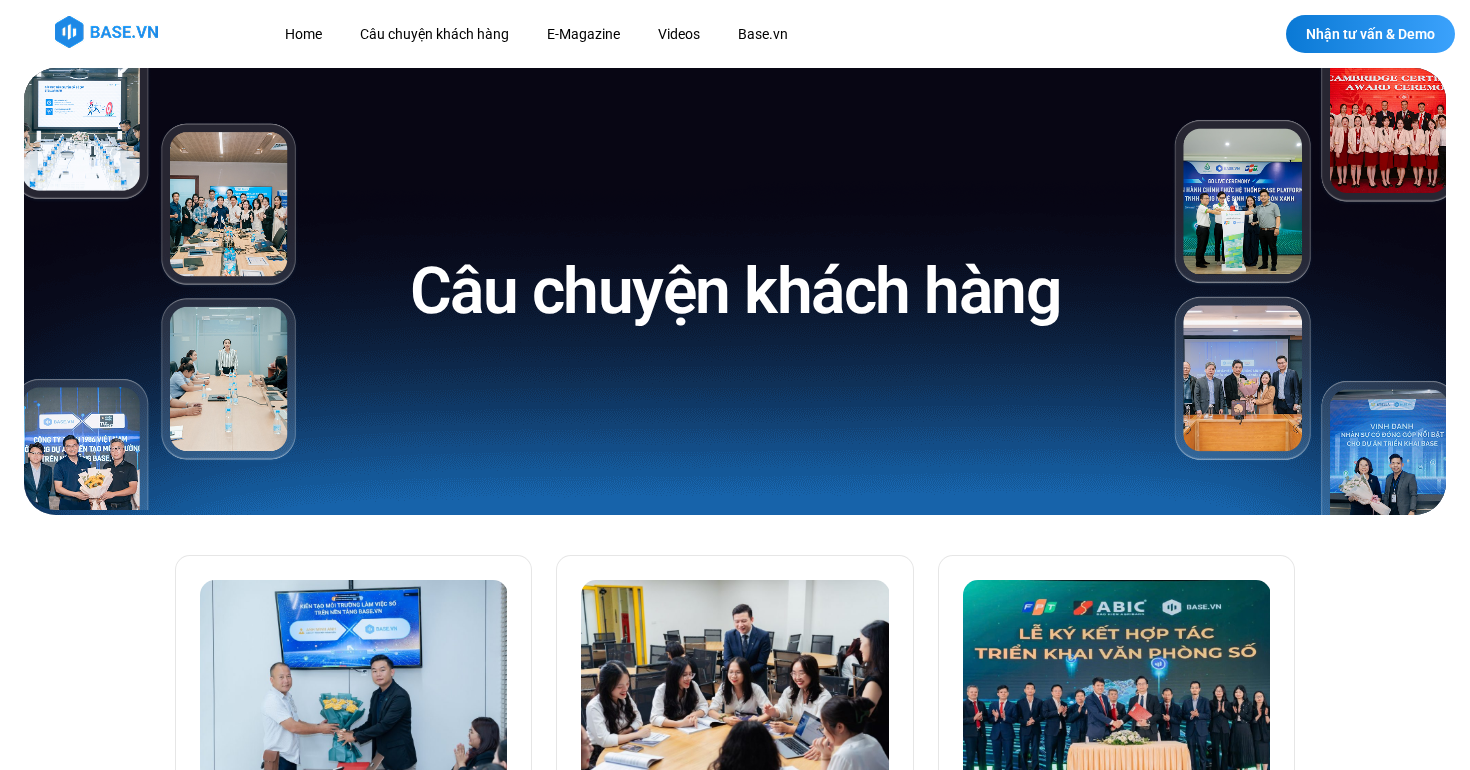 scroll, scrollTop: 0, scrollLeft: 0, axis: both 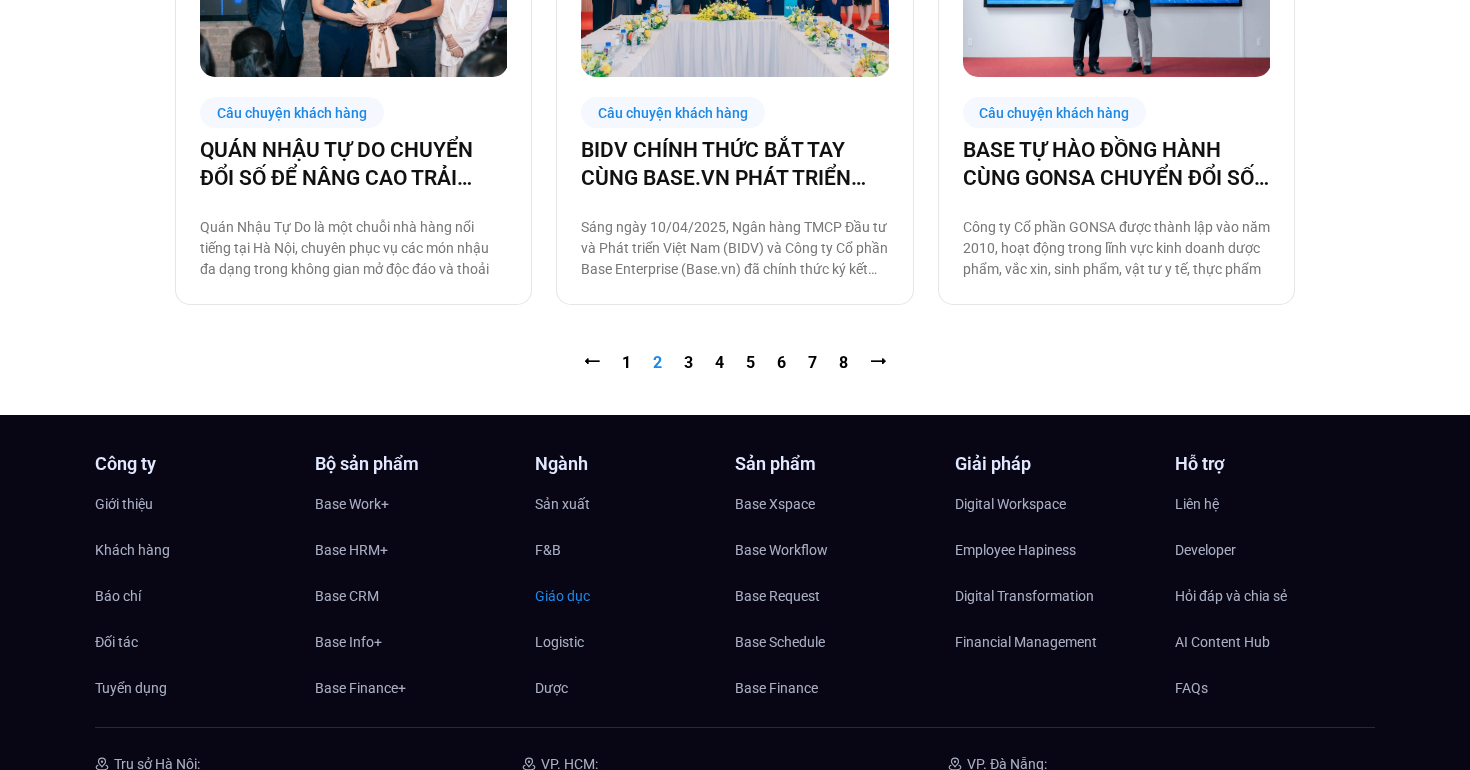 click on "Giáo dục" at bounding box center (562, 596) 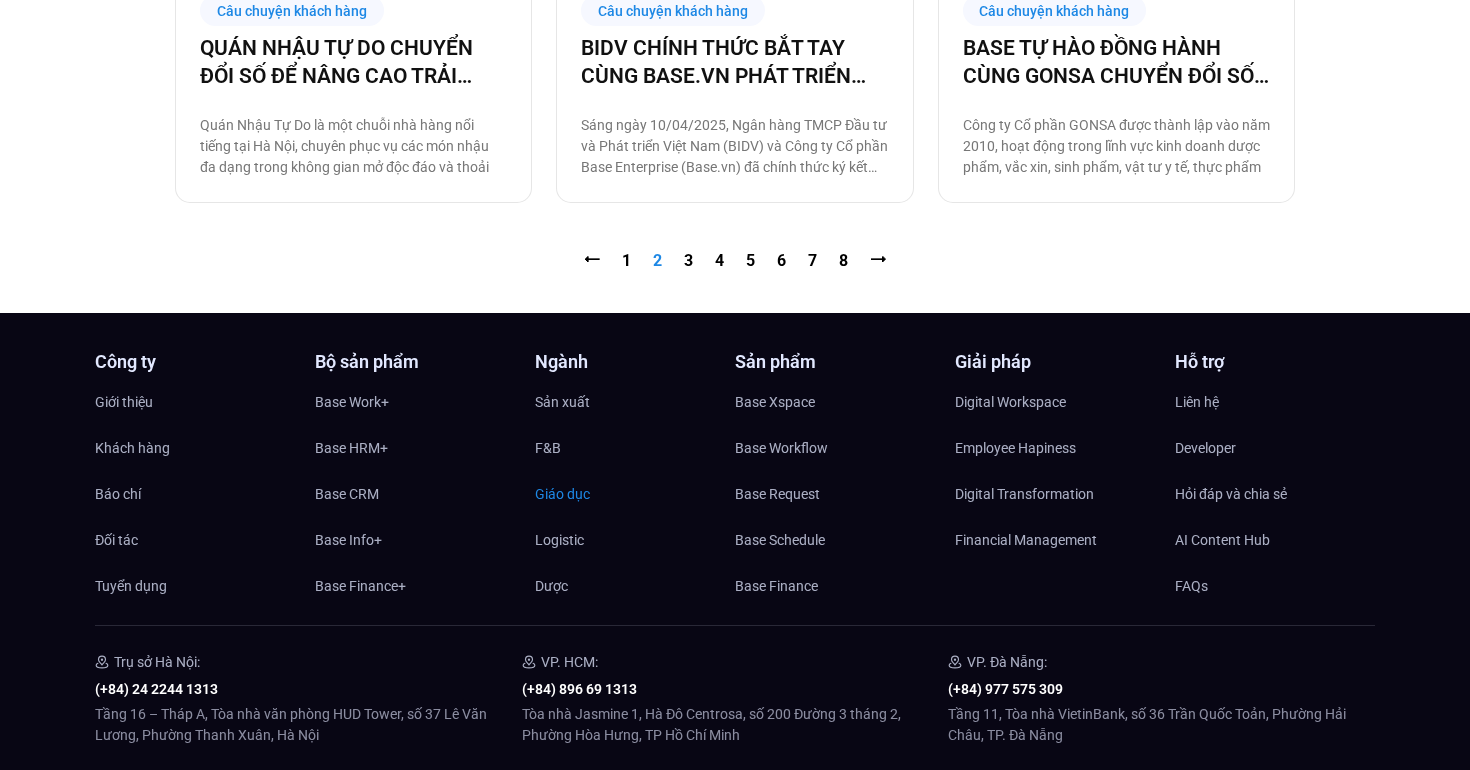 scroll, scrollTop: 2399, scrollLeft: 0, axis: vertical 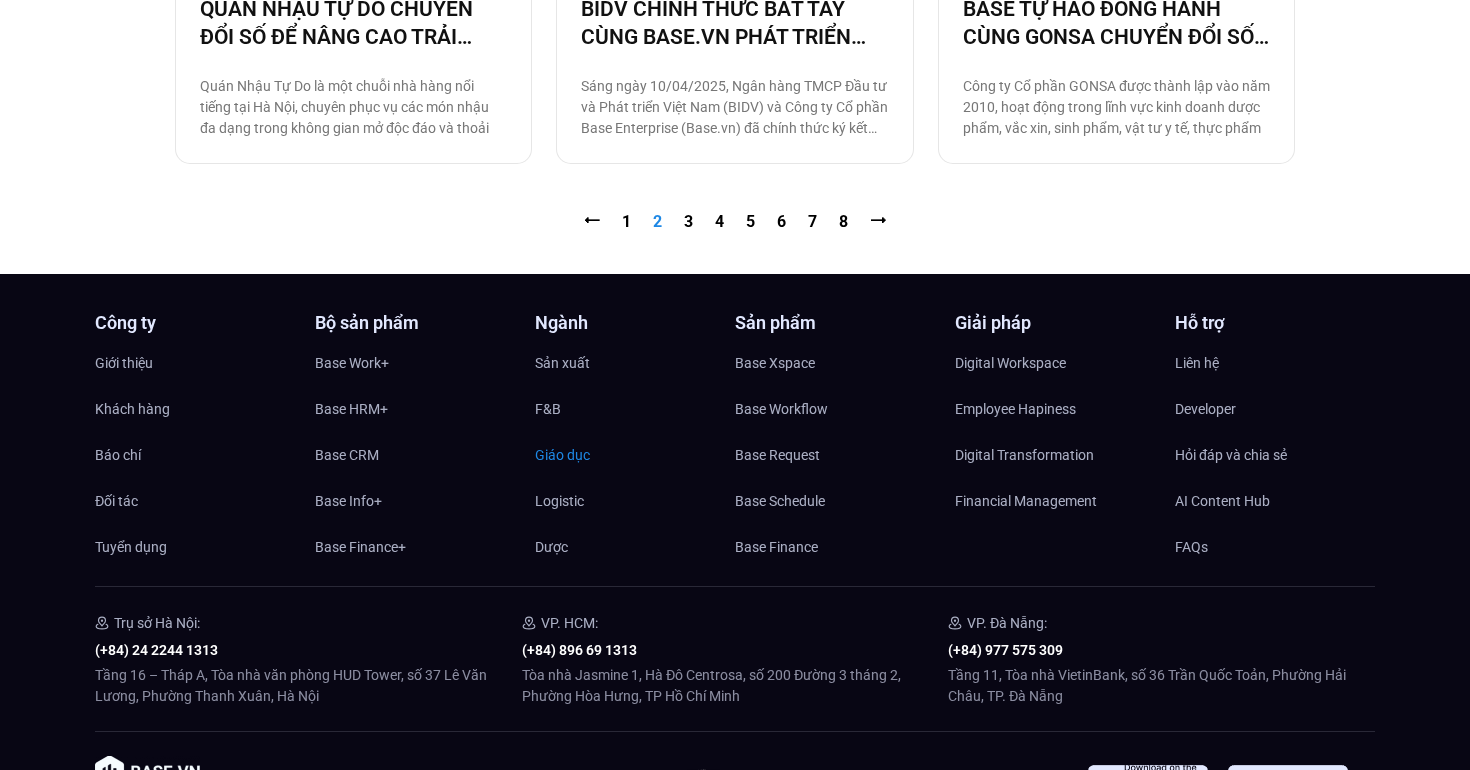 click on "Giáo dục" at bounding box center (562, 455) 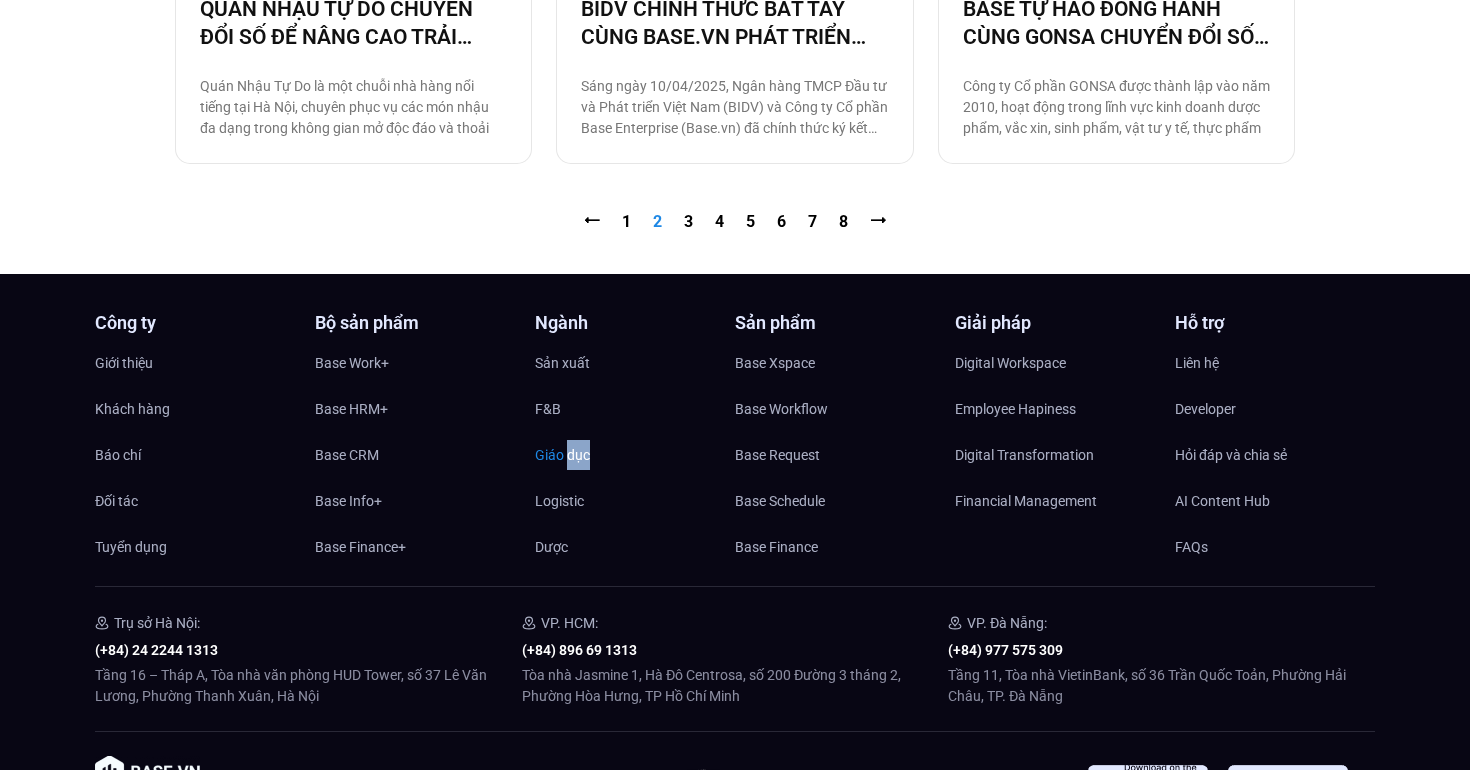 click on "Giáo dục" at bounding box center [562, 455] 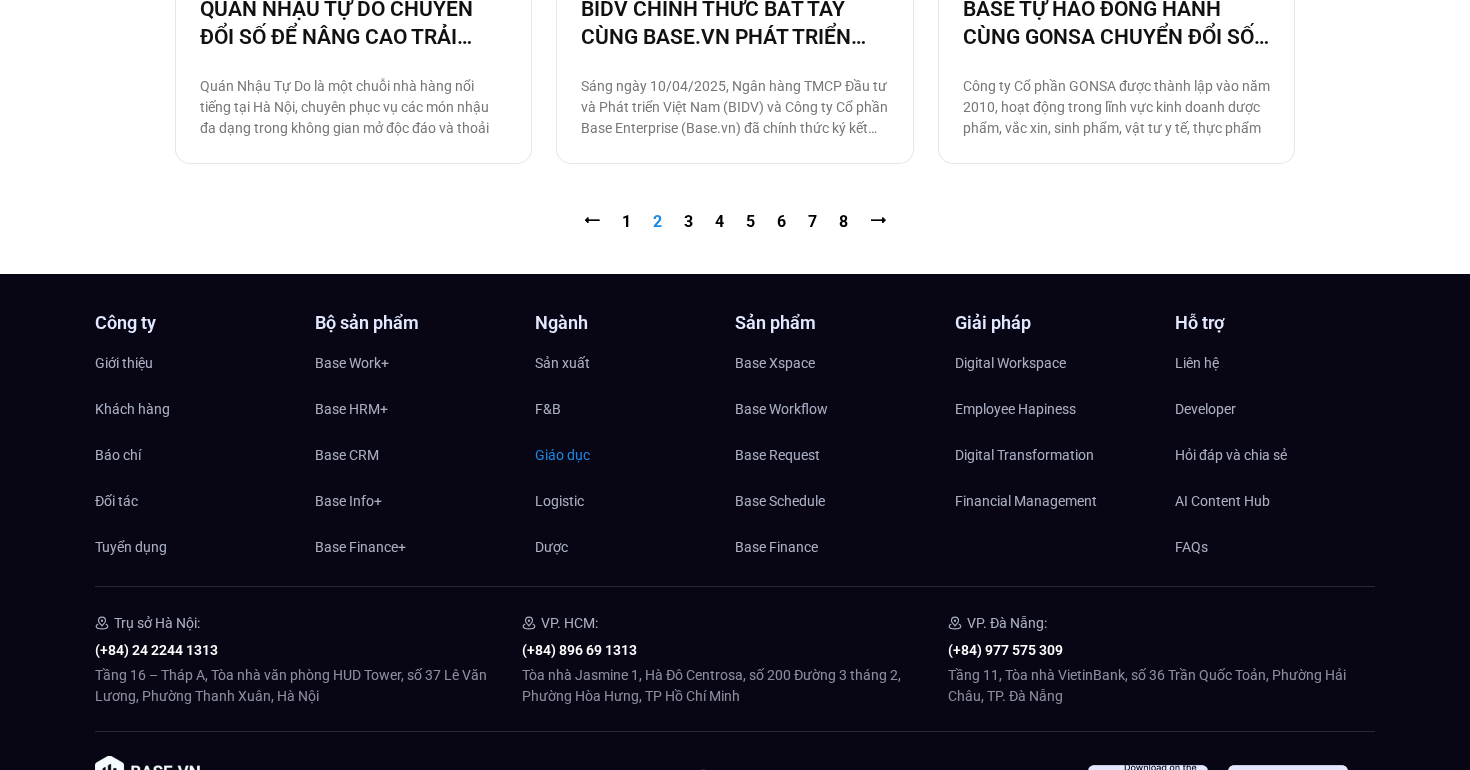 click on "Giáo dục" at bounding box center (562, 455) 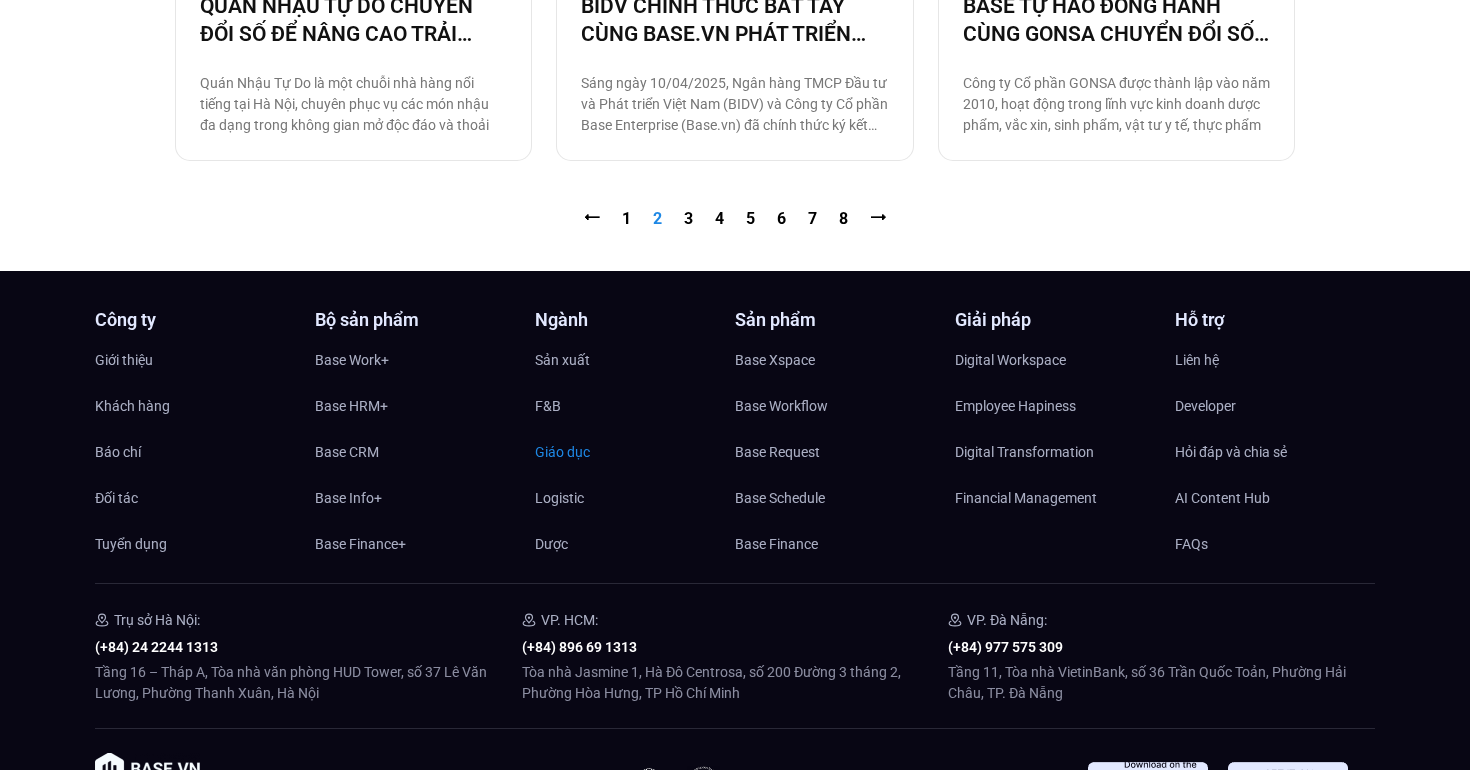 scroll, scrollTop: 2399, scrollLeft: 0, axis: vertical 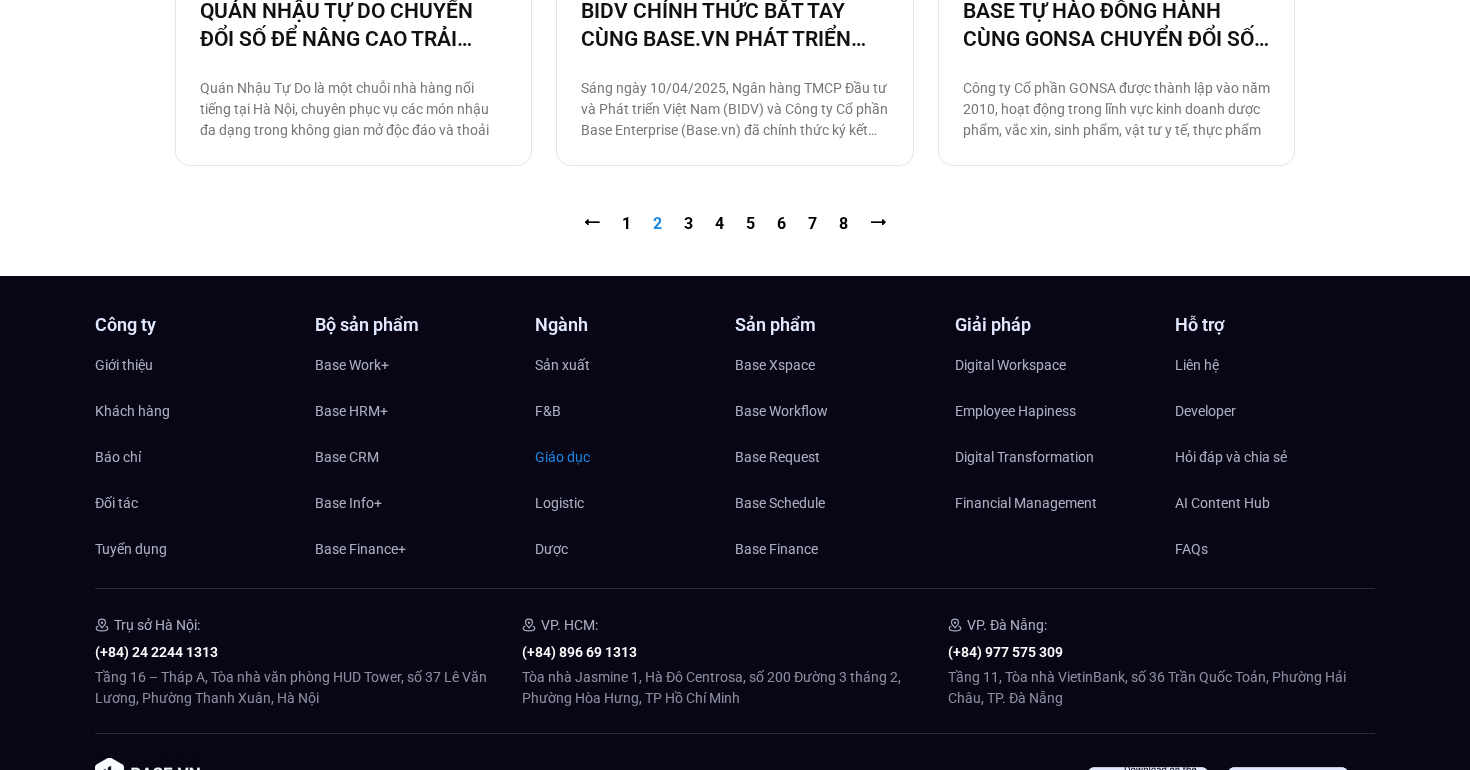 click on "Giáo dục" at bounding box center (562, 457) 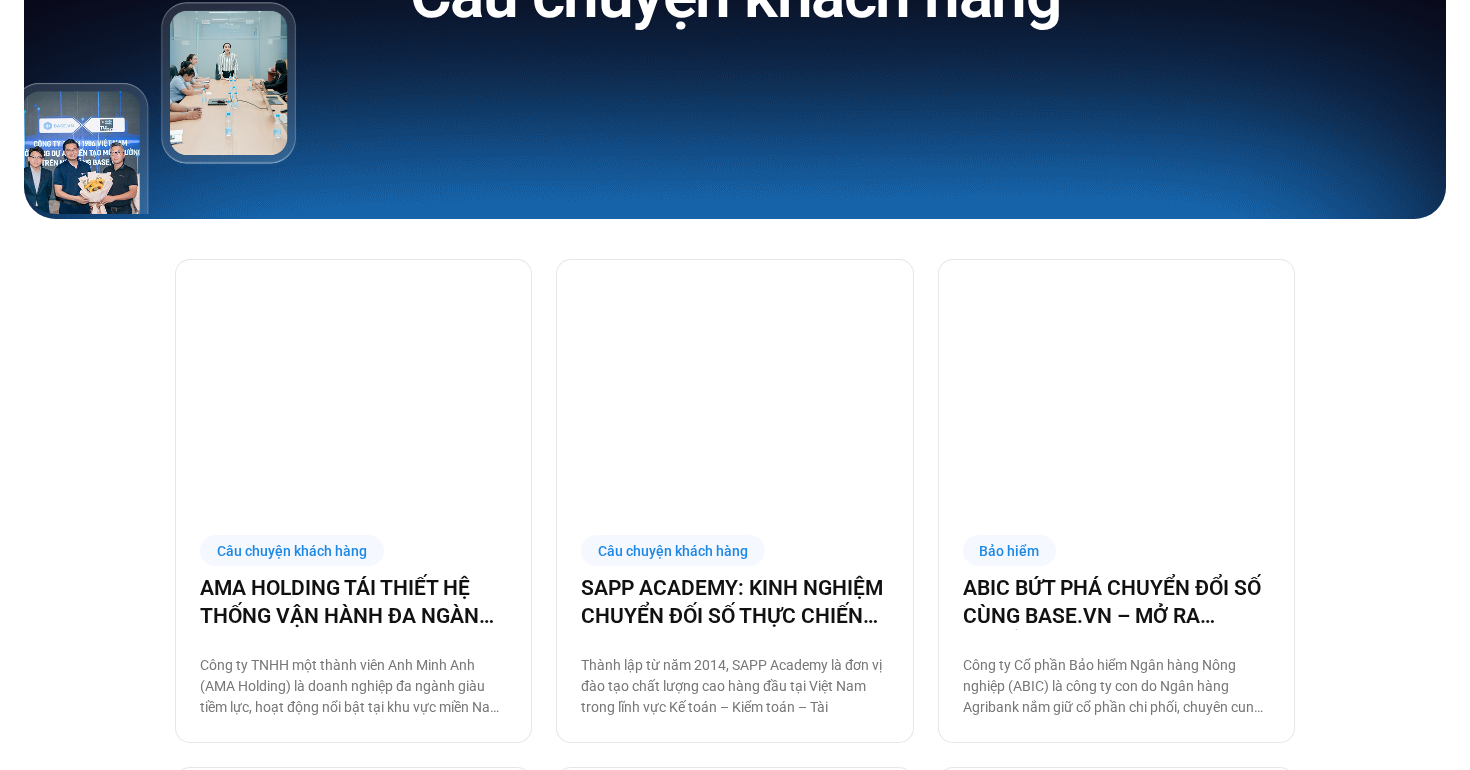 scroll, scrollTop: 0, scrollLeft: 0, axis: both 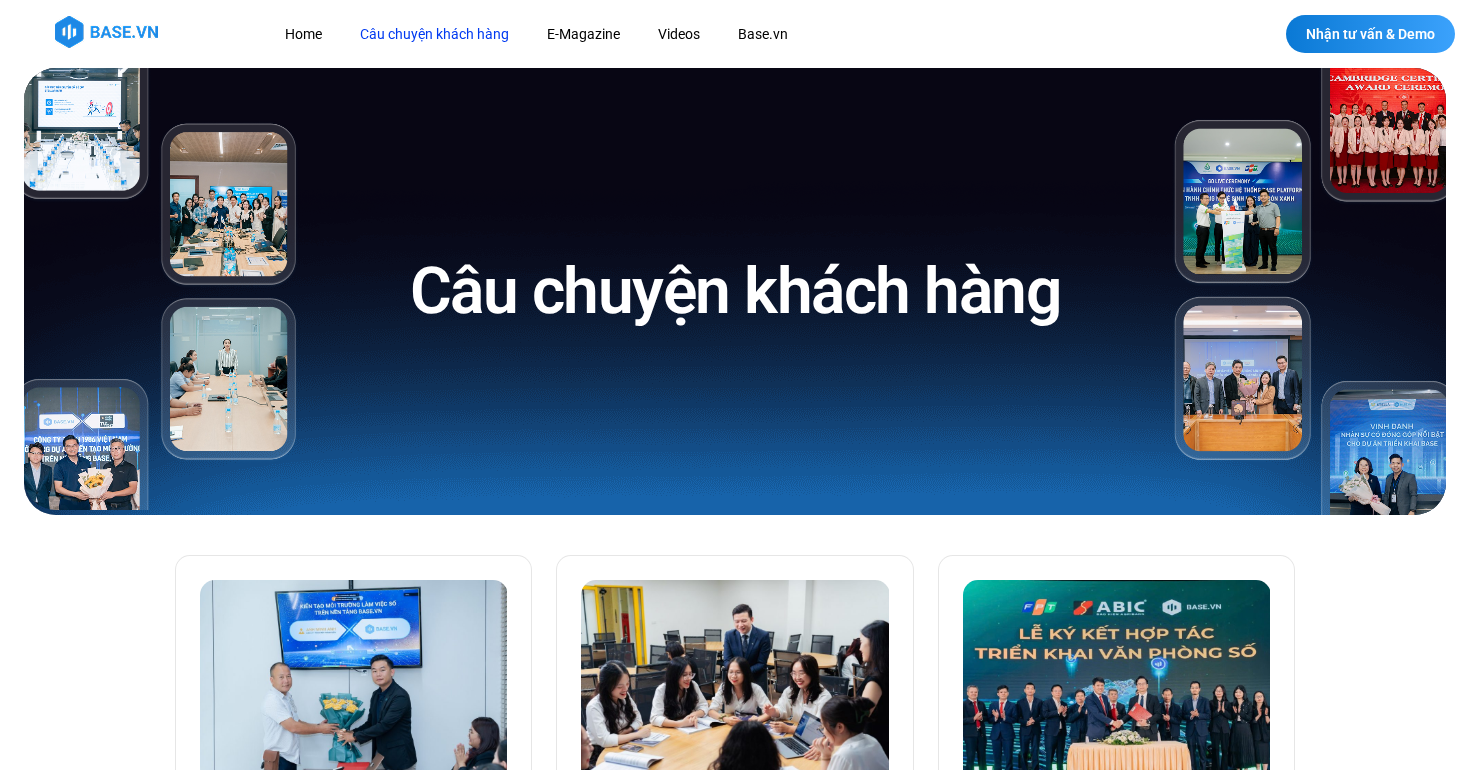 click on "Câu chuyện khách hàng" 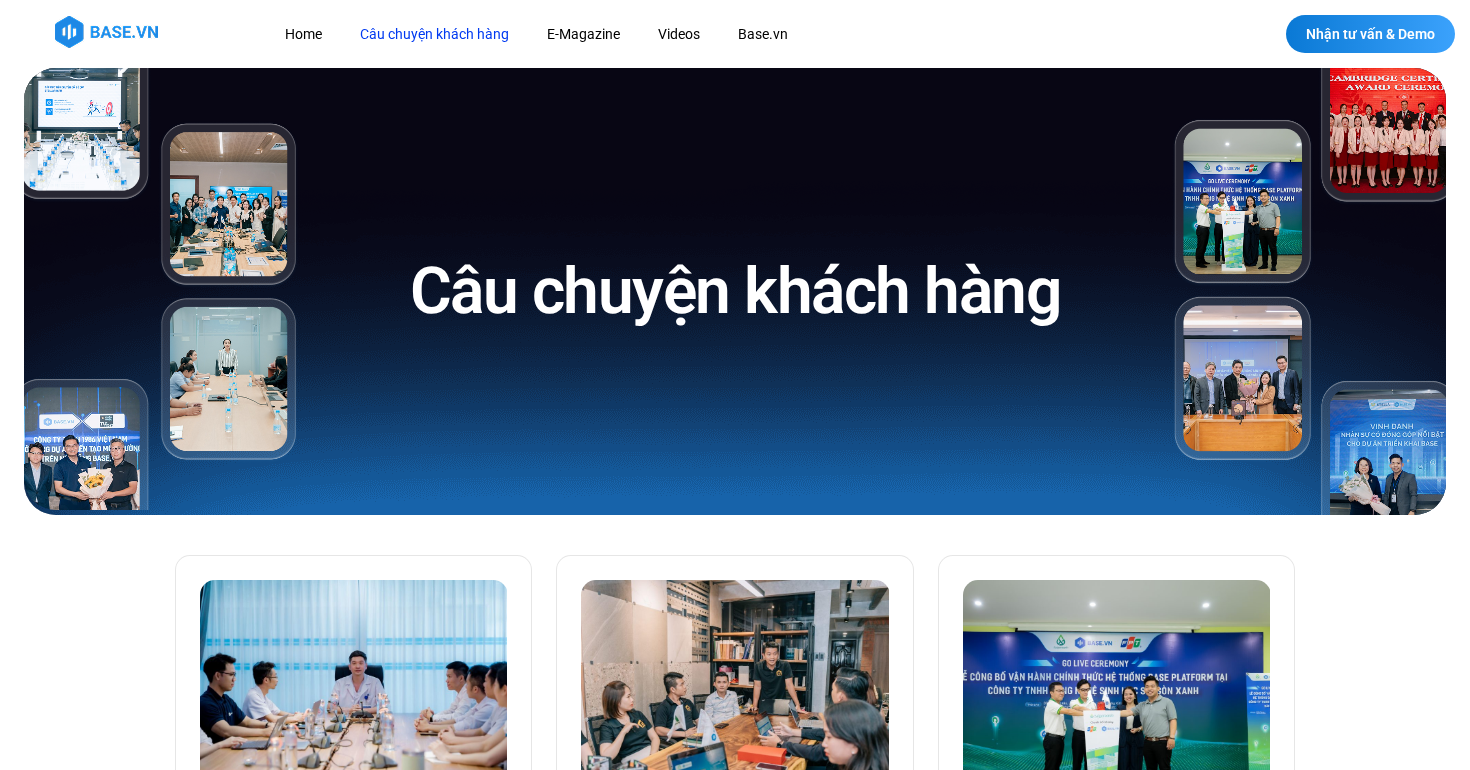 scroll, scrollTop: 0, scrollLeft: 0, axis: both 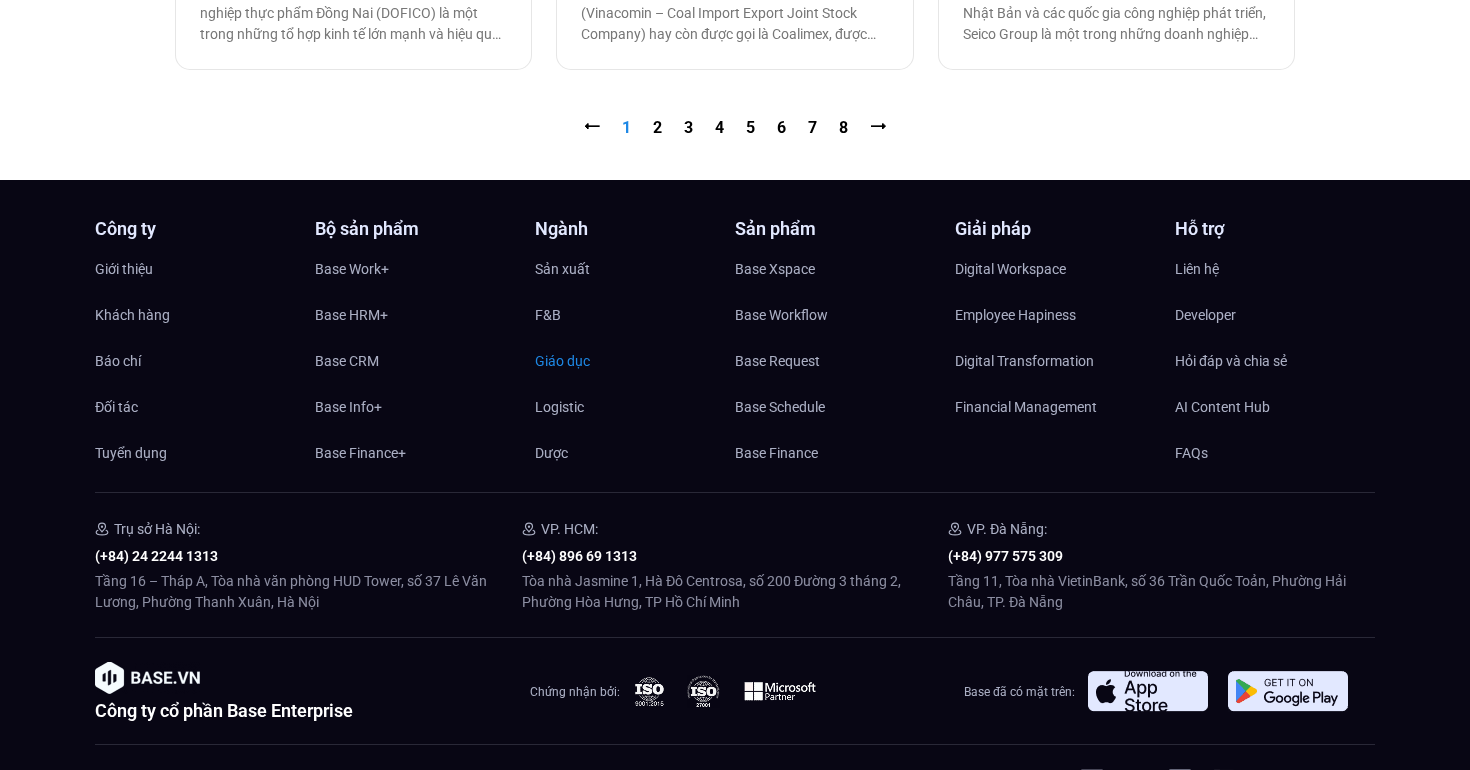 click on "Giáo dục" at bounding box center (562, 361) 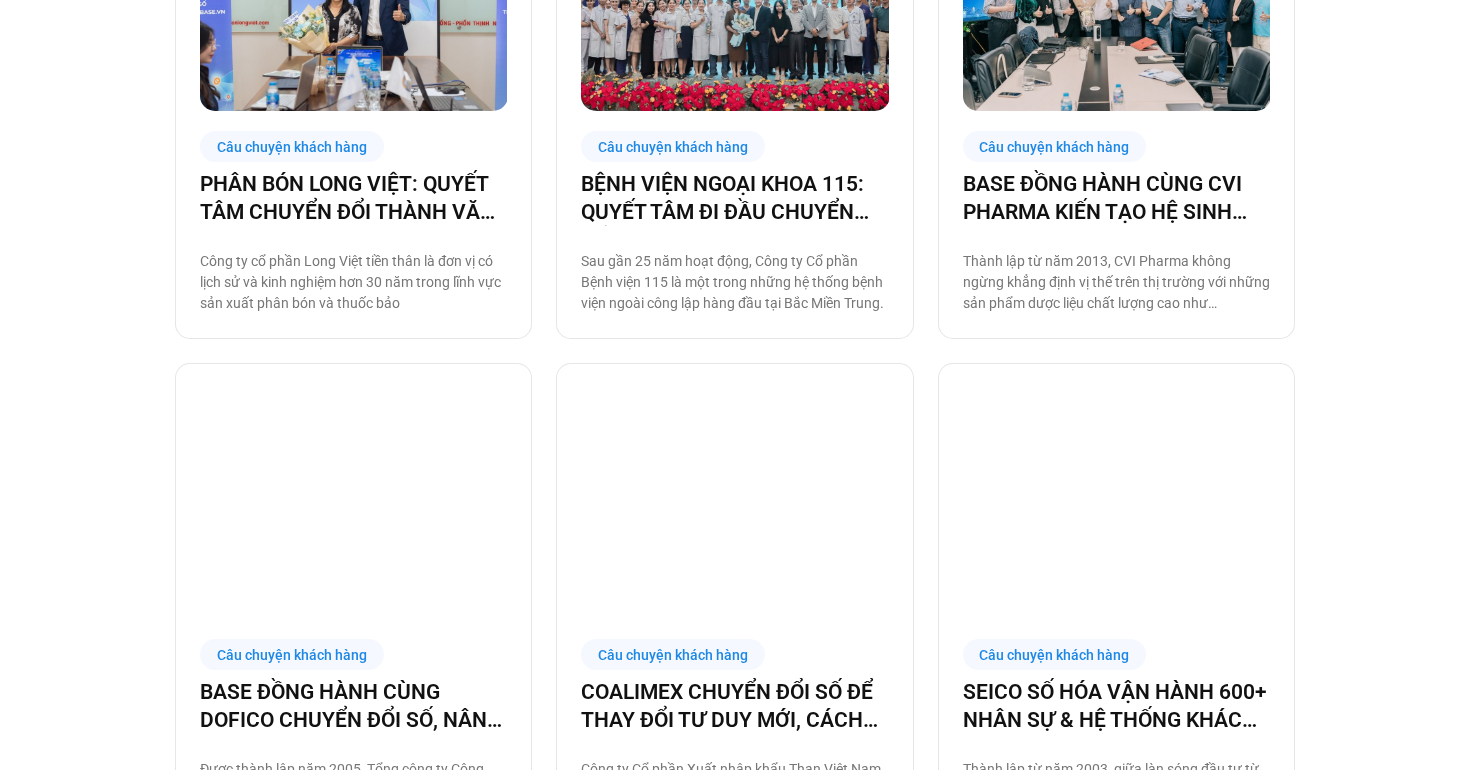 scroll, scrollTop: 1444, scrollLeft: 0, axis: vertical 